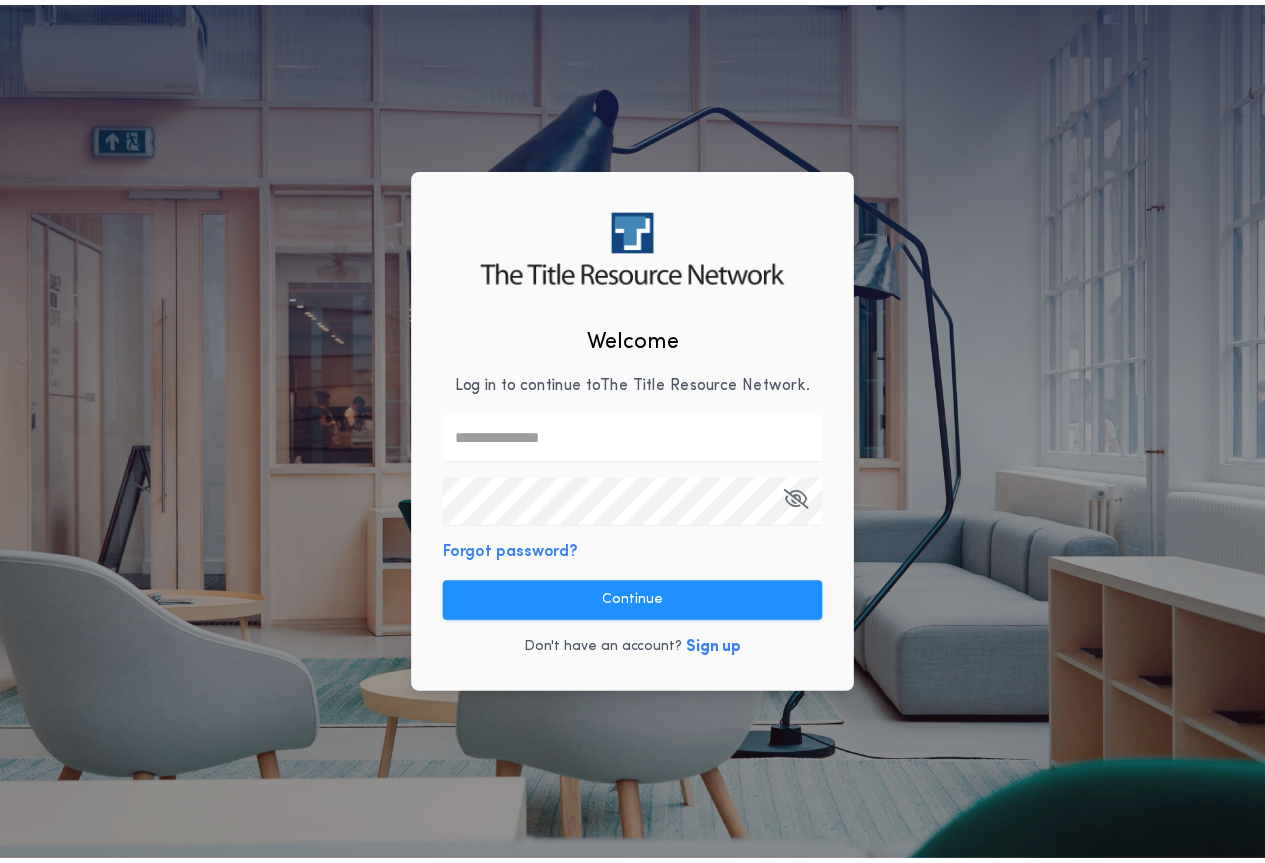 scroll, scrollTop: 0, scrollLeft: 0, axis: both 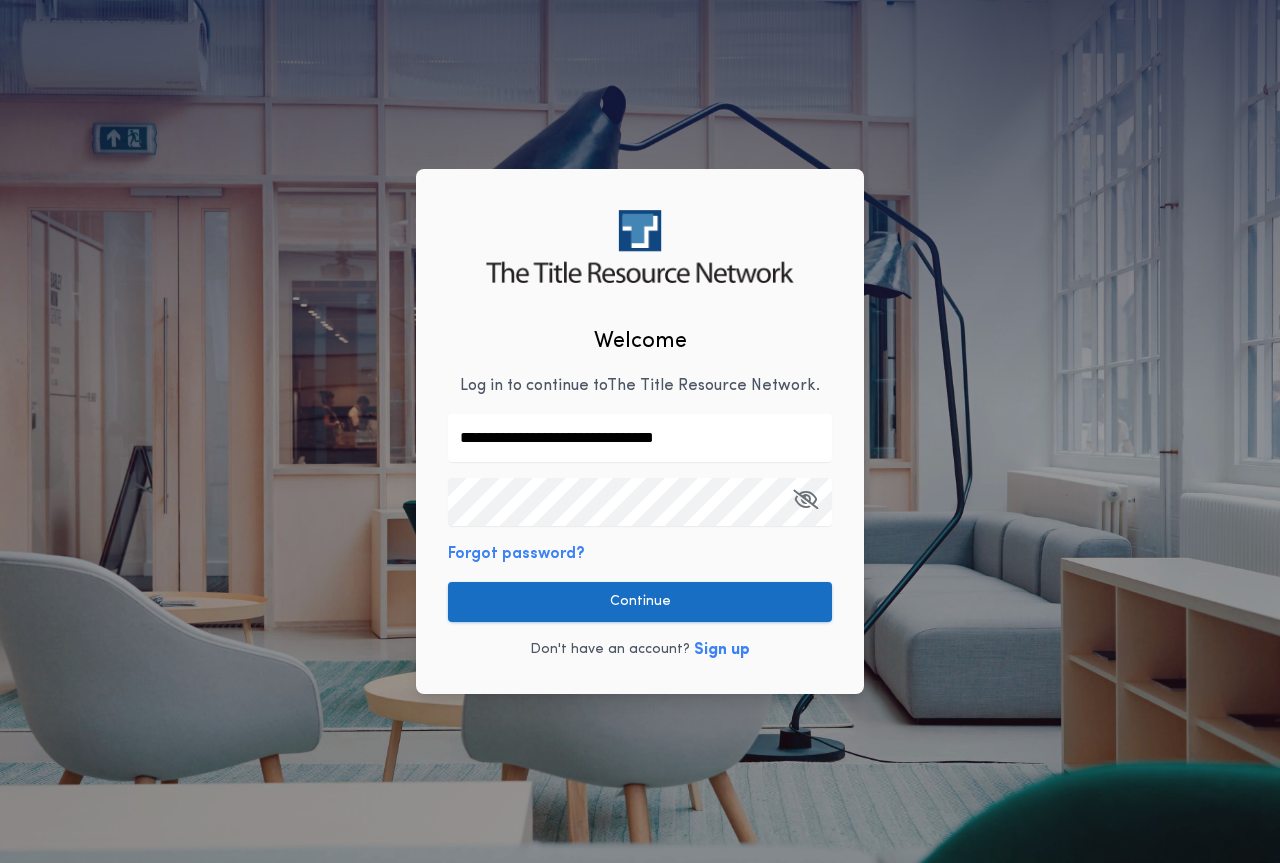 click on "Continue" at bounding box center [640, 602] 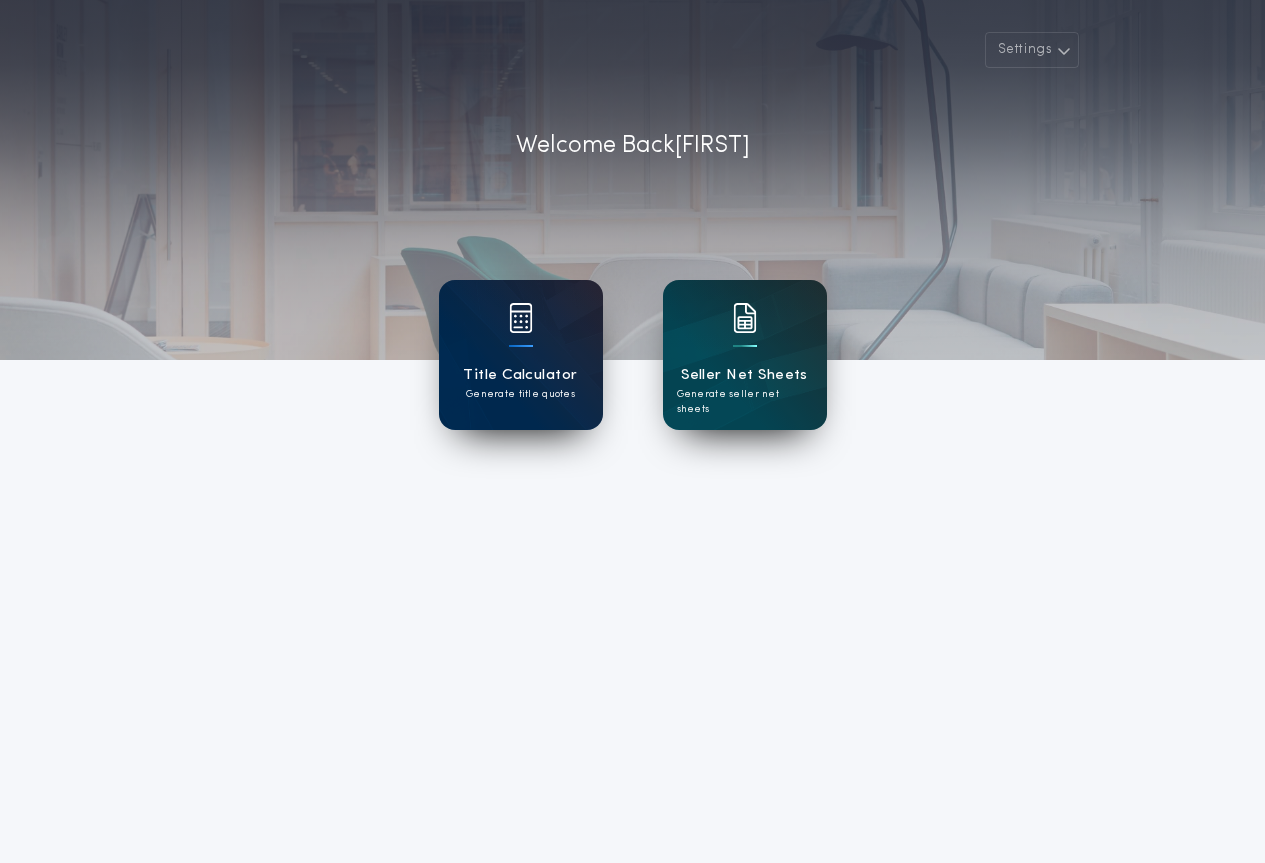click on "Title Calculator" at bounding box center [520, 375] 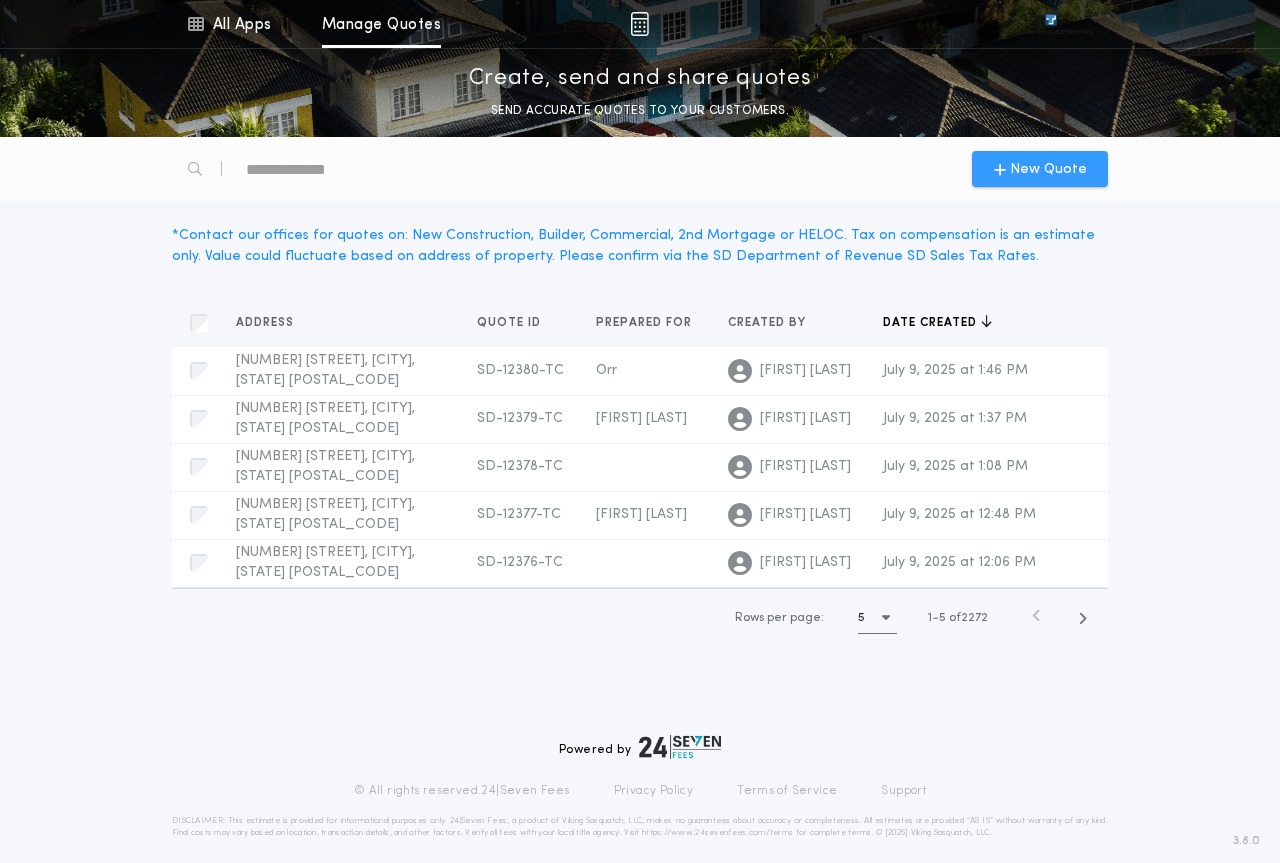 click at bounding box center (1000, 169) 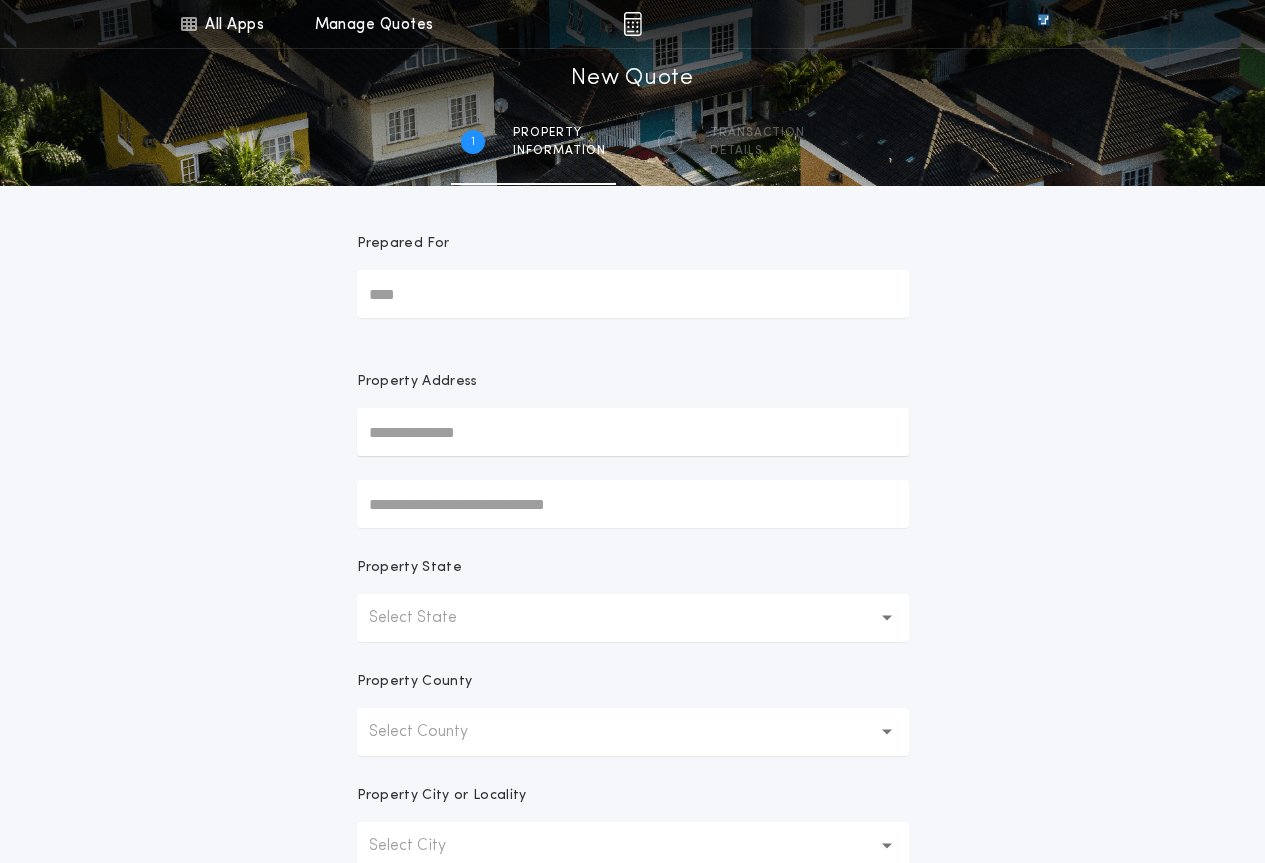 click on "Select State" at bounding box center [633, 618] 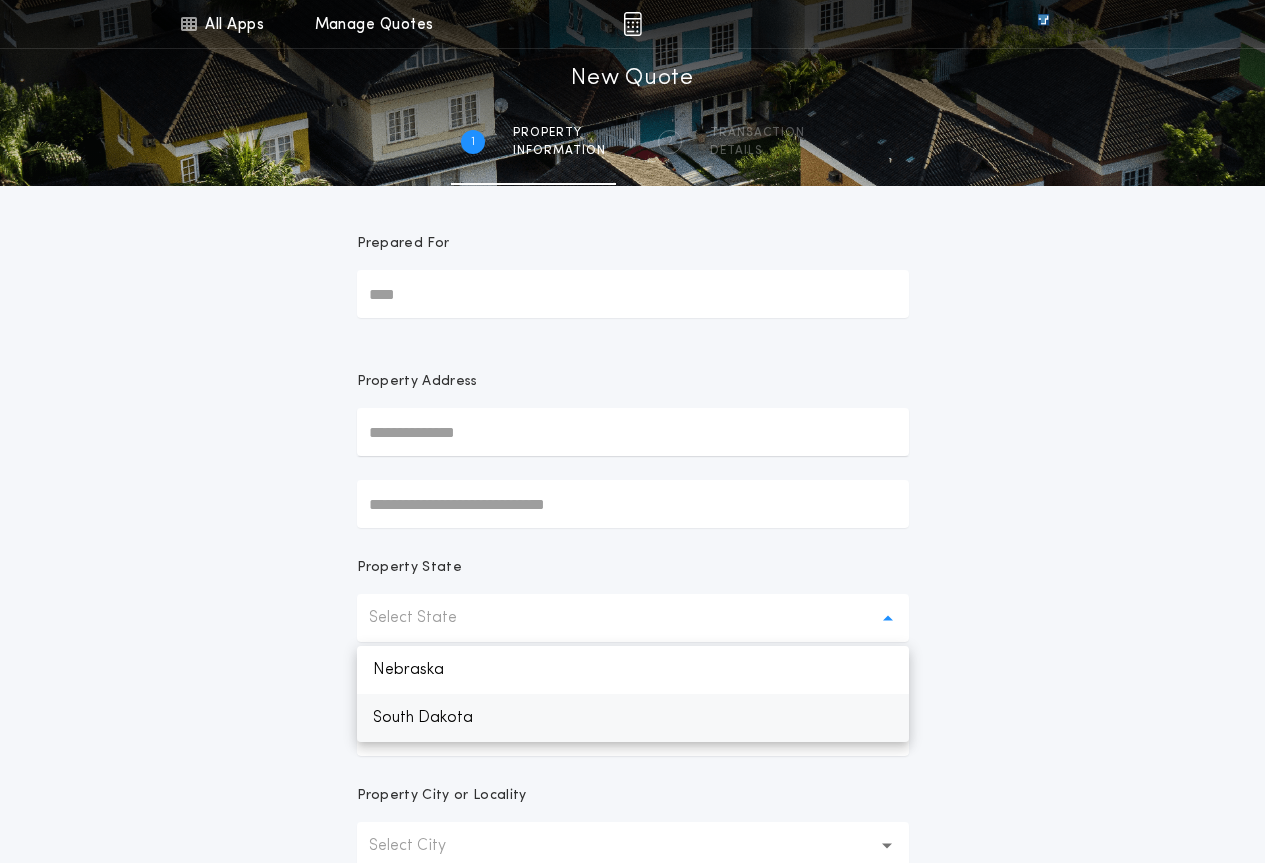 click on "South Dakota" at bounding box center (633, 718) 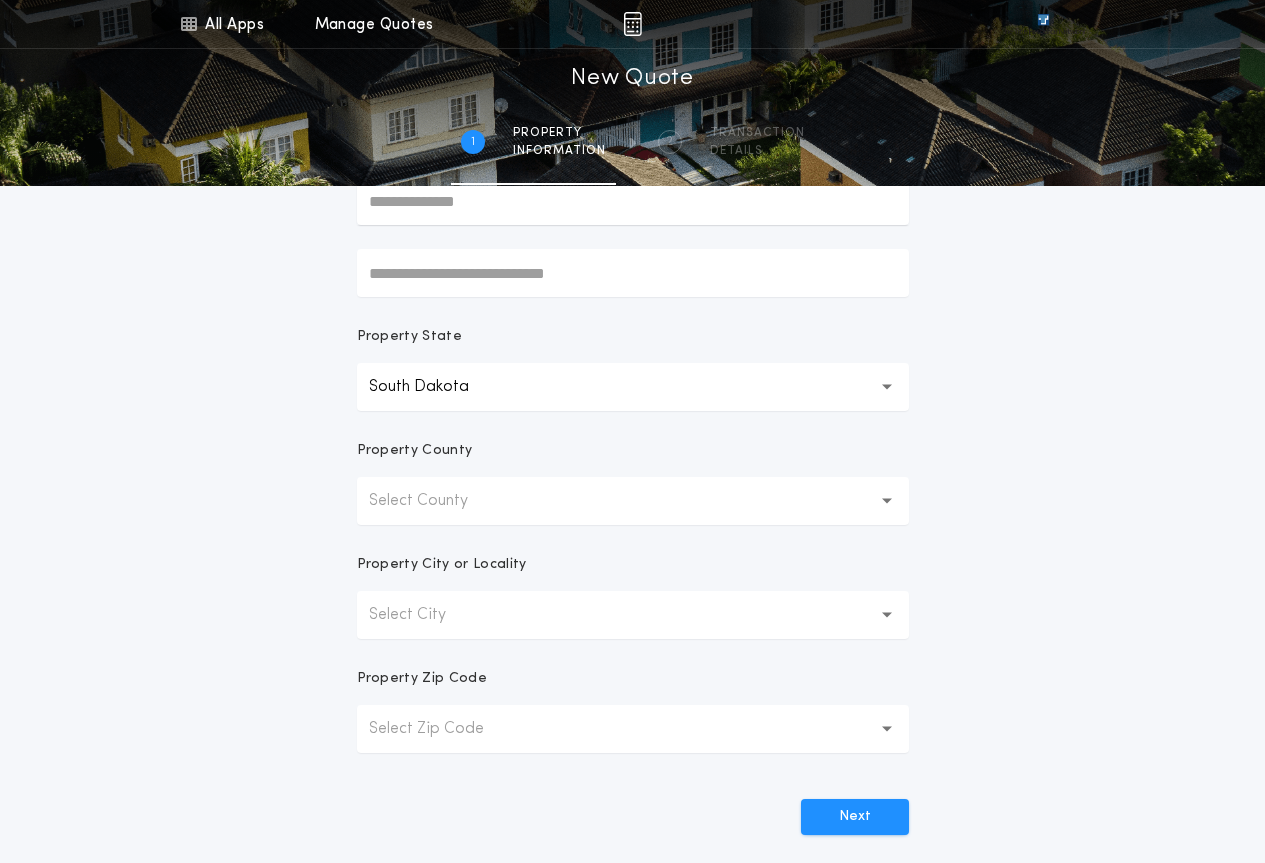 scroll, scrollTop: 300, scrollLeft: 0, axis: vertical 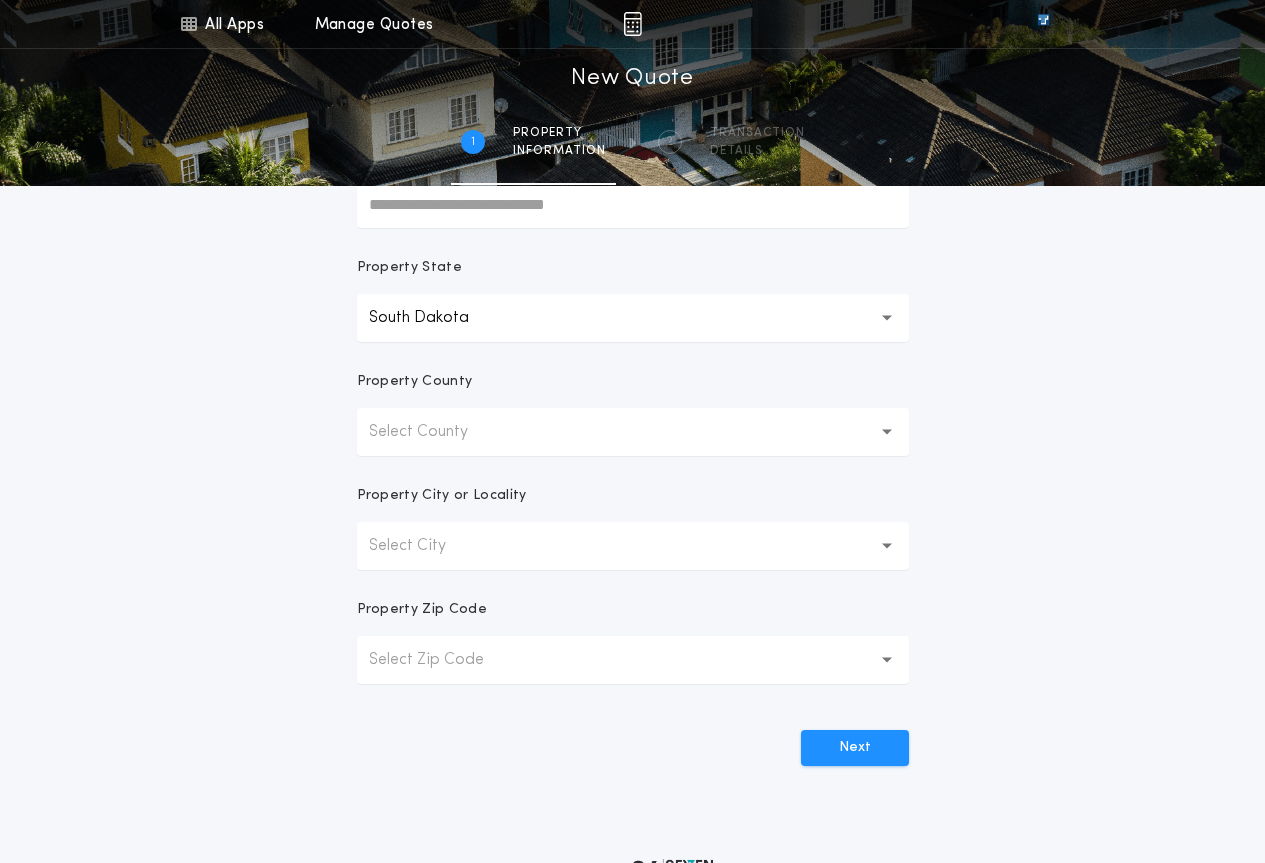 click on "Select County" at bounding box center [633, 432] 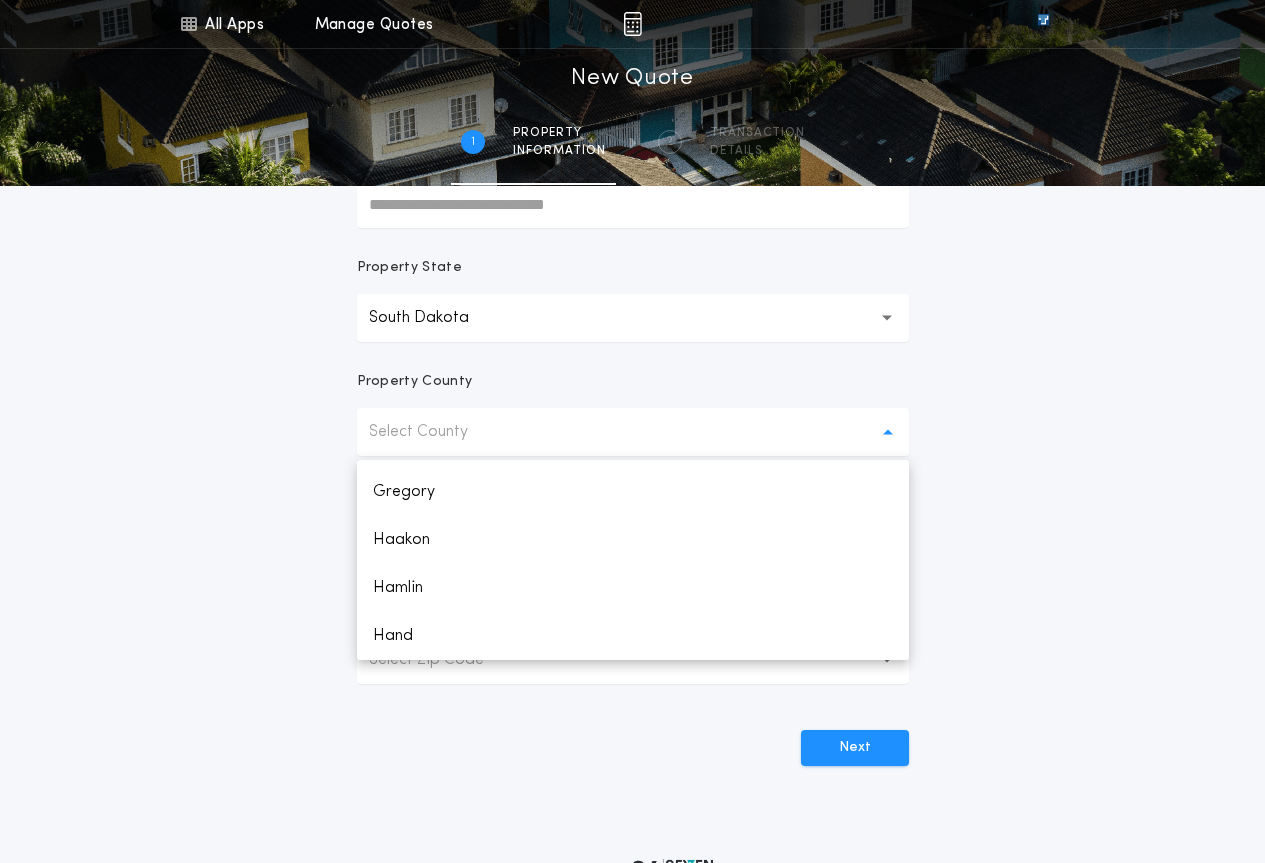 scroll, scrollTop: 1200, scrollLeft: 0, axis: vertical 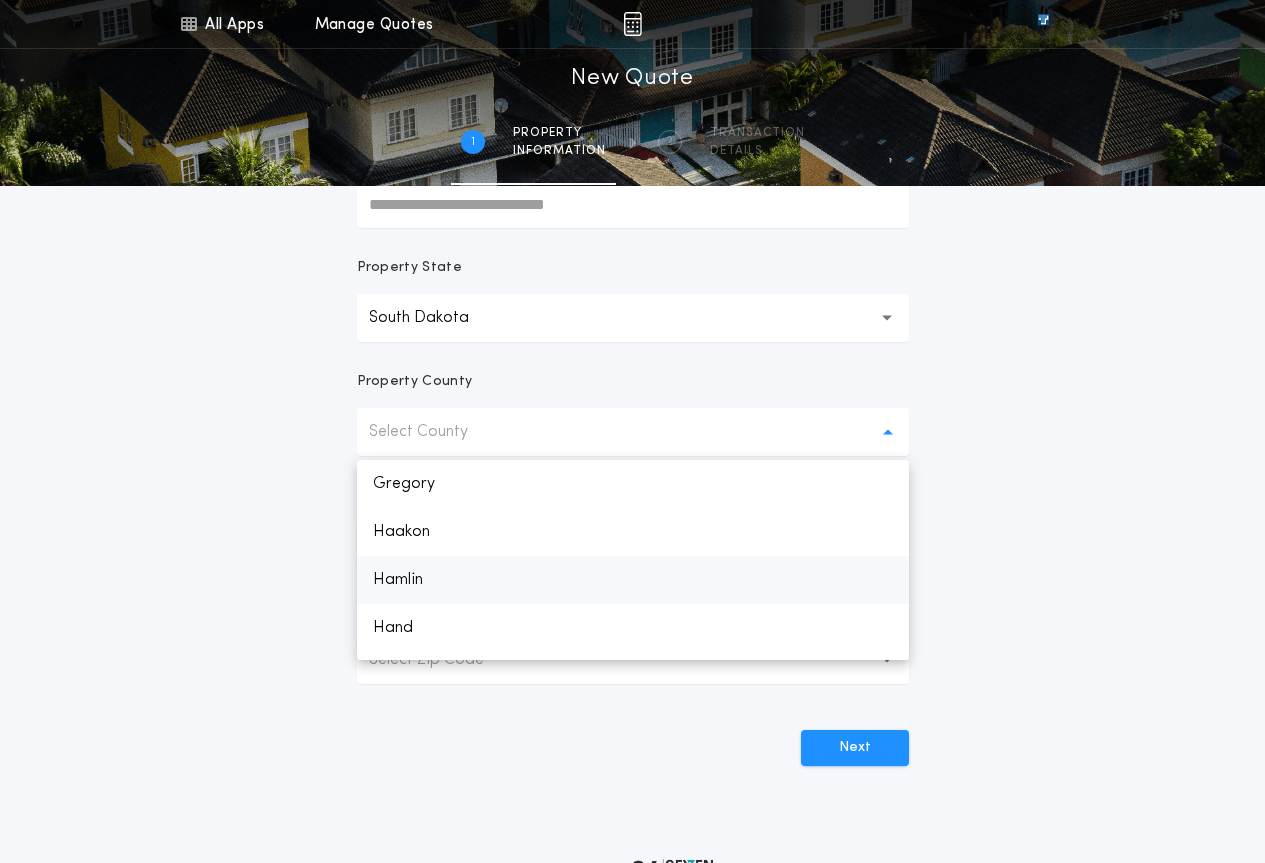 click on "Hamlin" at bounding box center [633, 580] 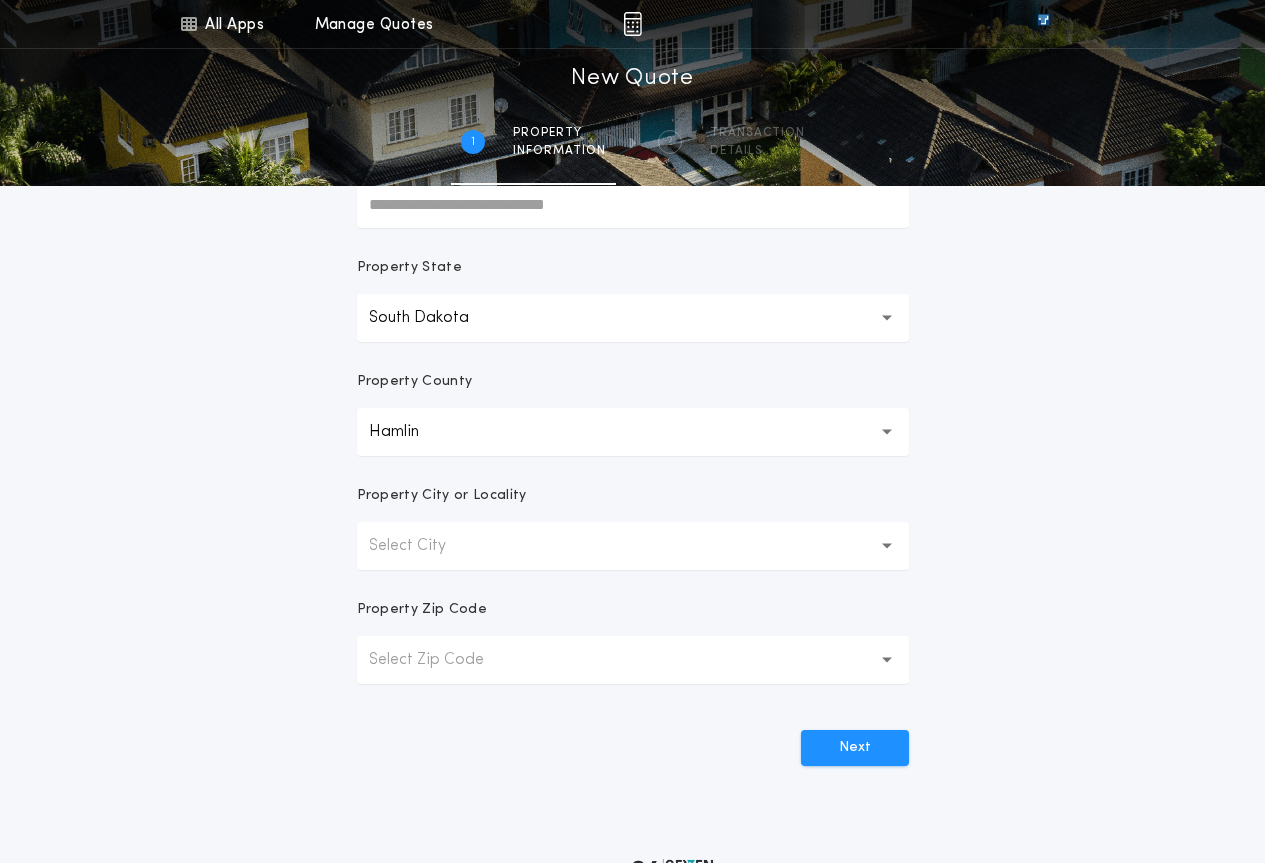 click on "Select City" at bounding box center [633, 546] 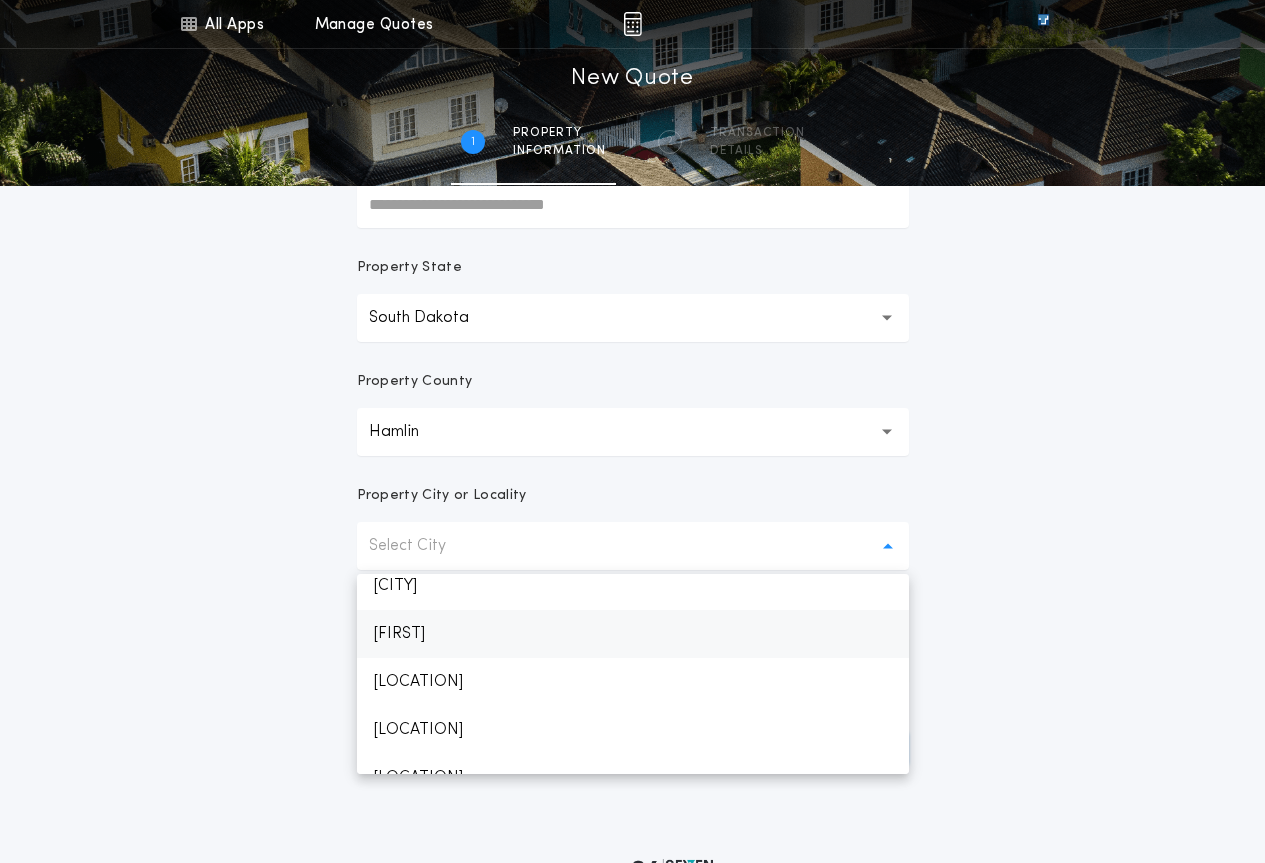 scroll, scrollTop: 200, scrollLeft: 0, axis: vertical 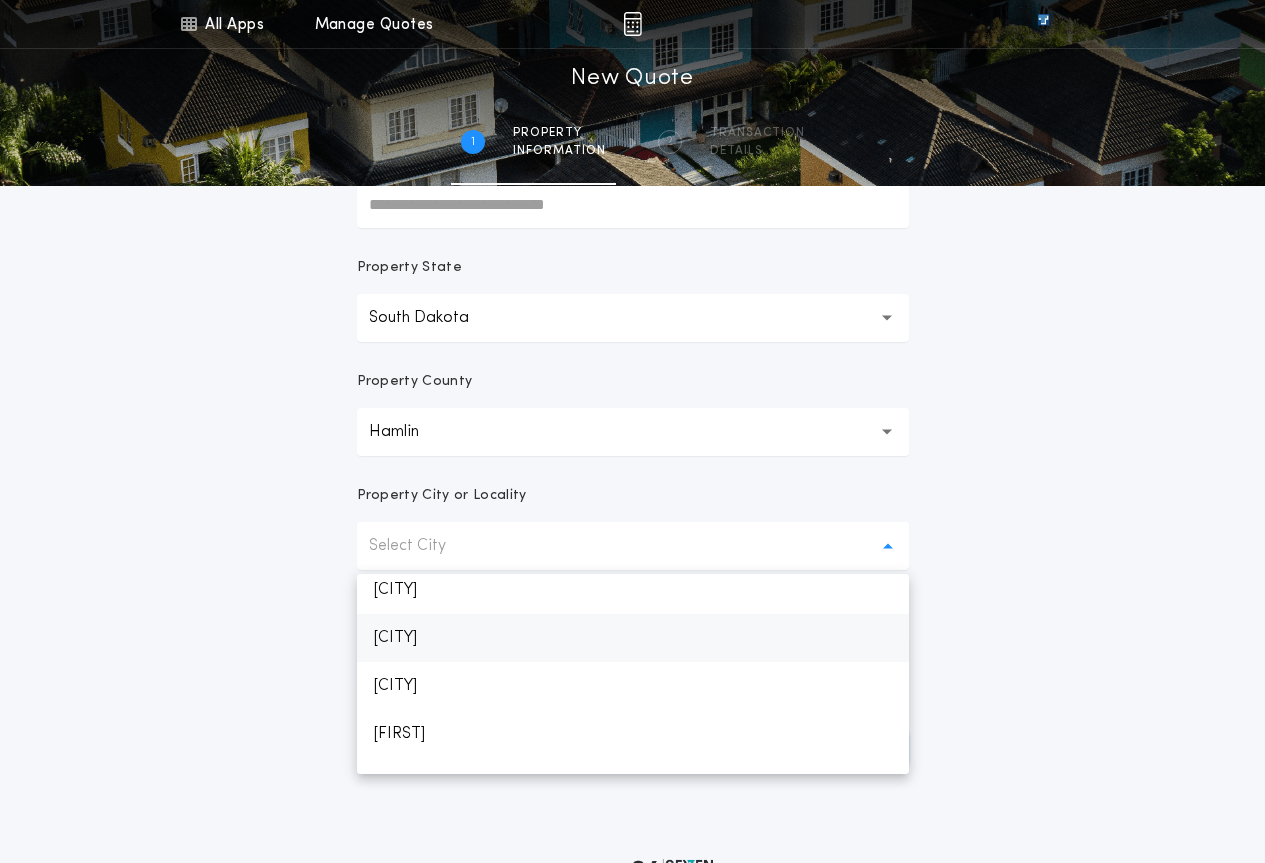 click on "[CITY]" at bounding box center [633, 638] 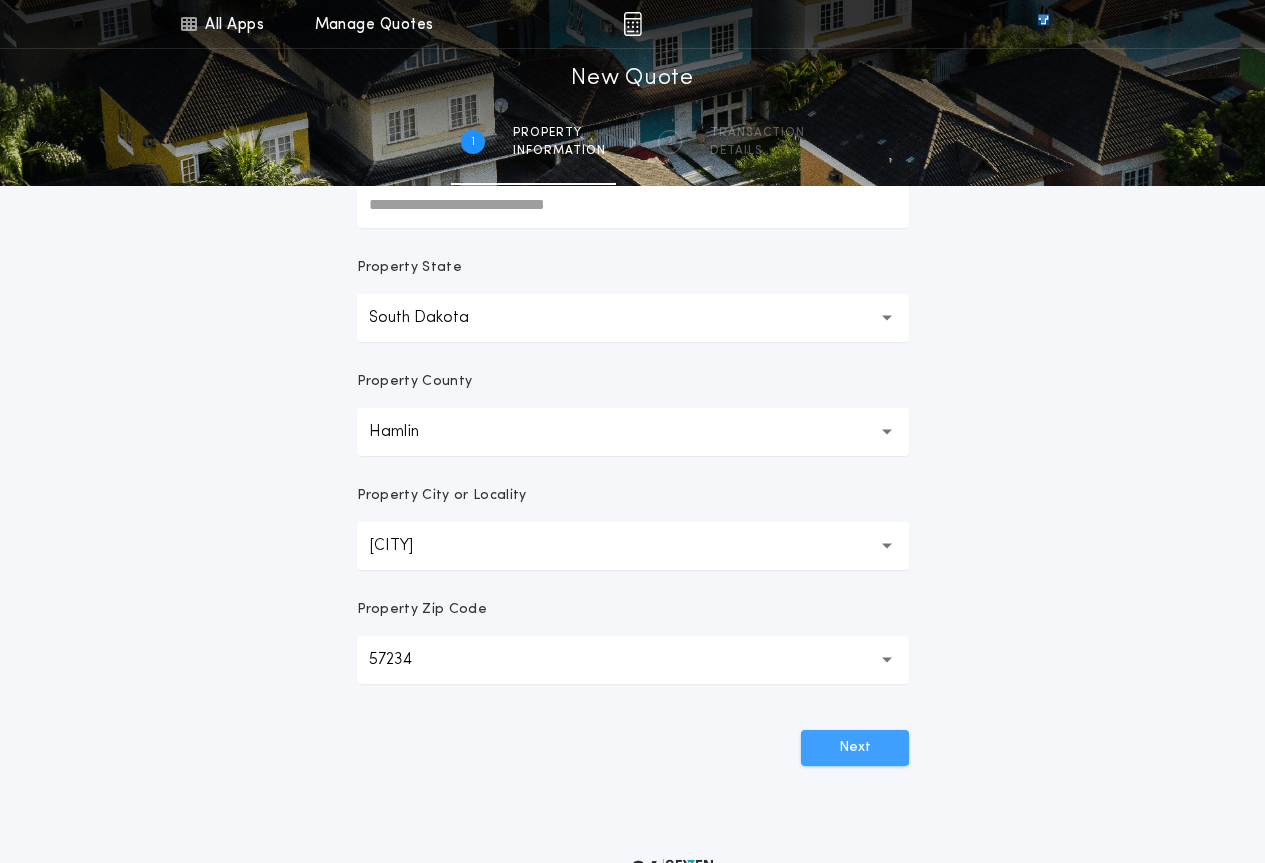 click on "Next" at bounding box center [855, 748] 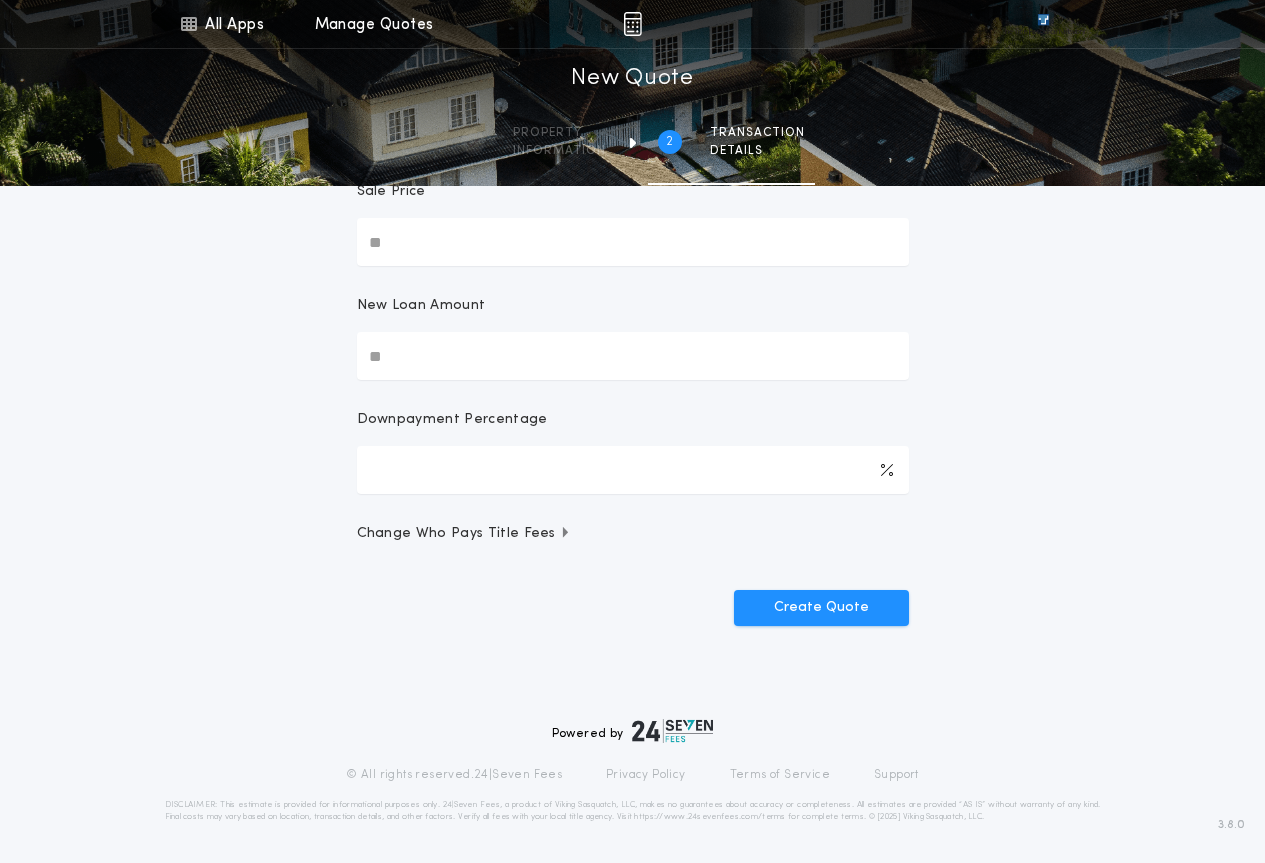 scroll, scrollTop: 0, scrollLeft: 0, axis: both 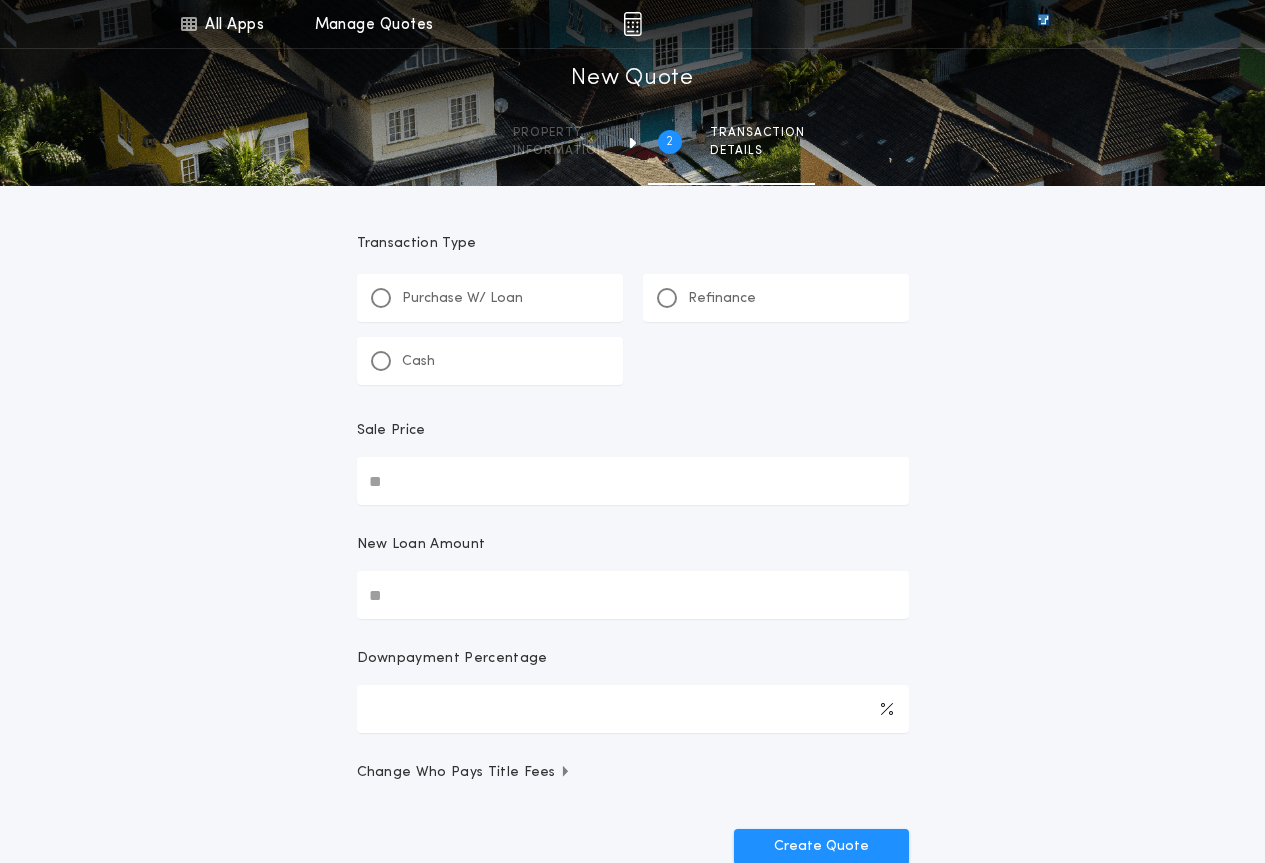 click on "Sale Price" at bounding box center [633, 481] 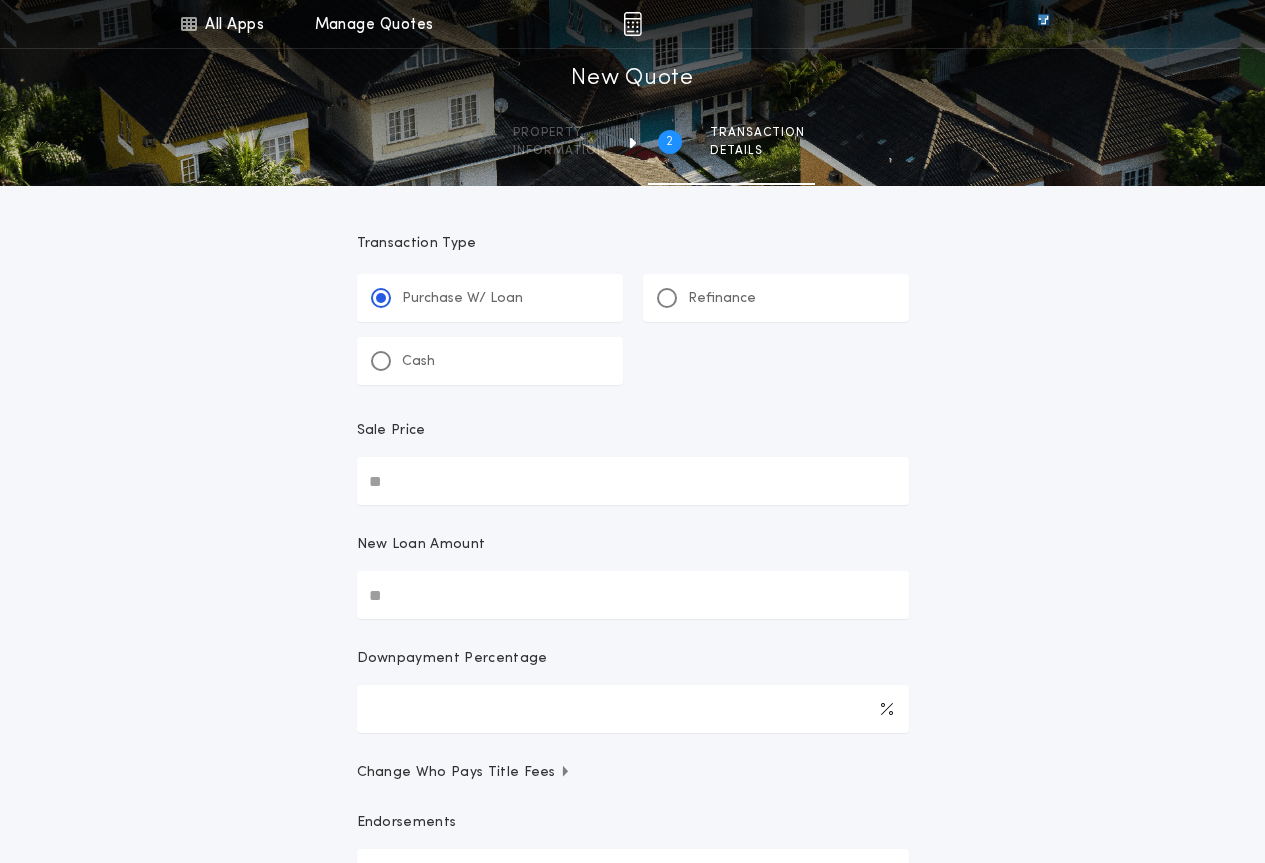 drag, startPoint x: 406, startPoint y: 501, endPoint x: 417, endPoint y: 498, distance: 11.401754 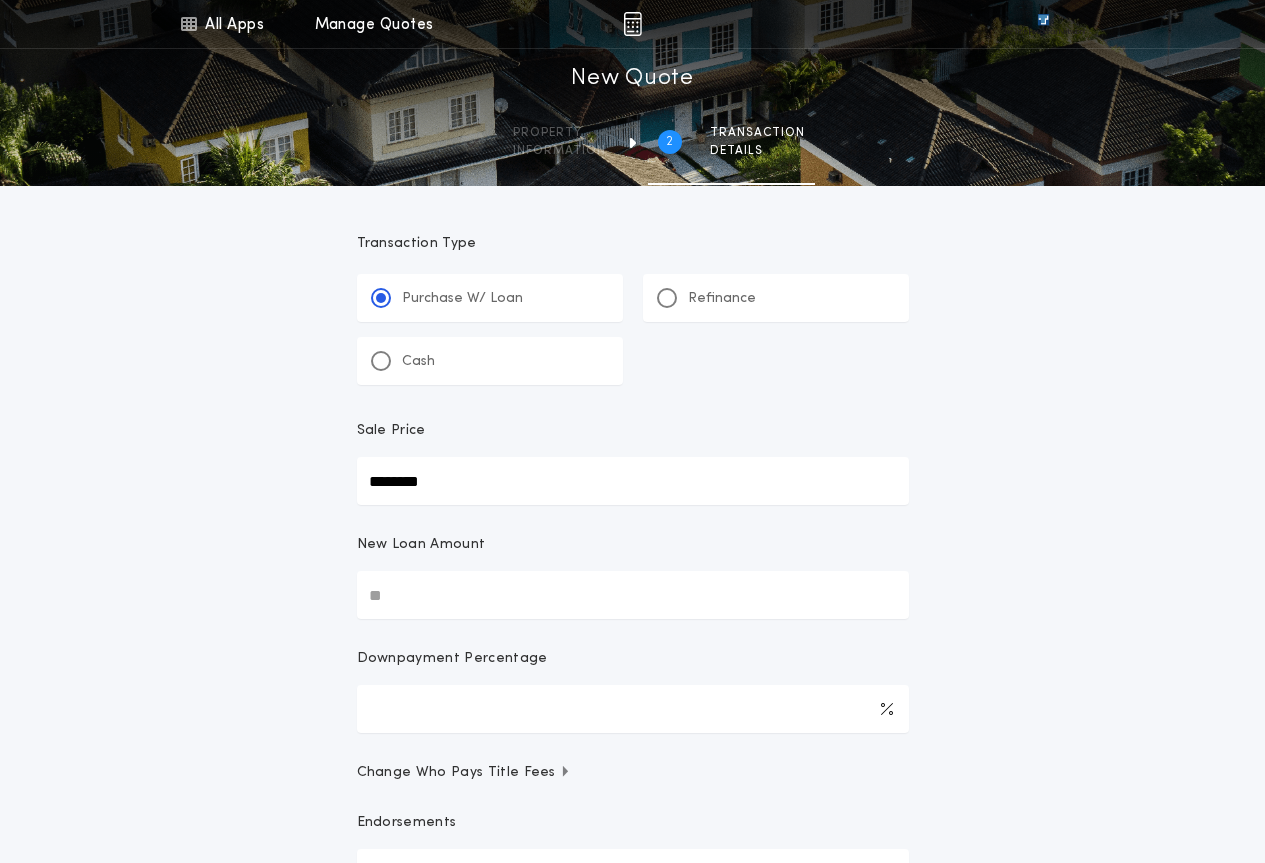 type on "********" 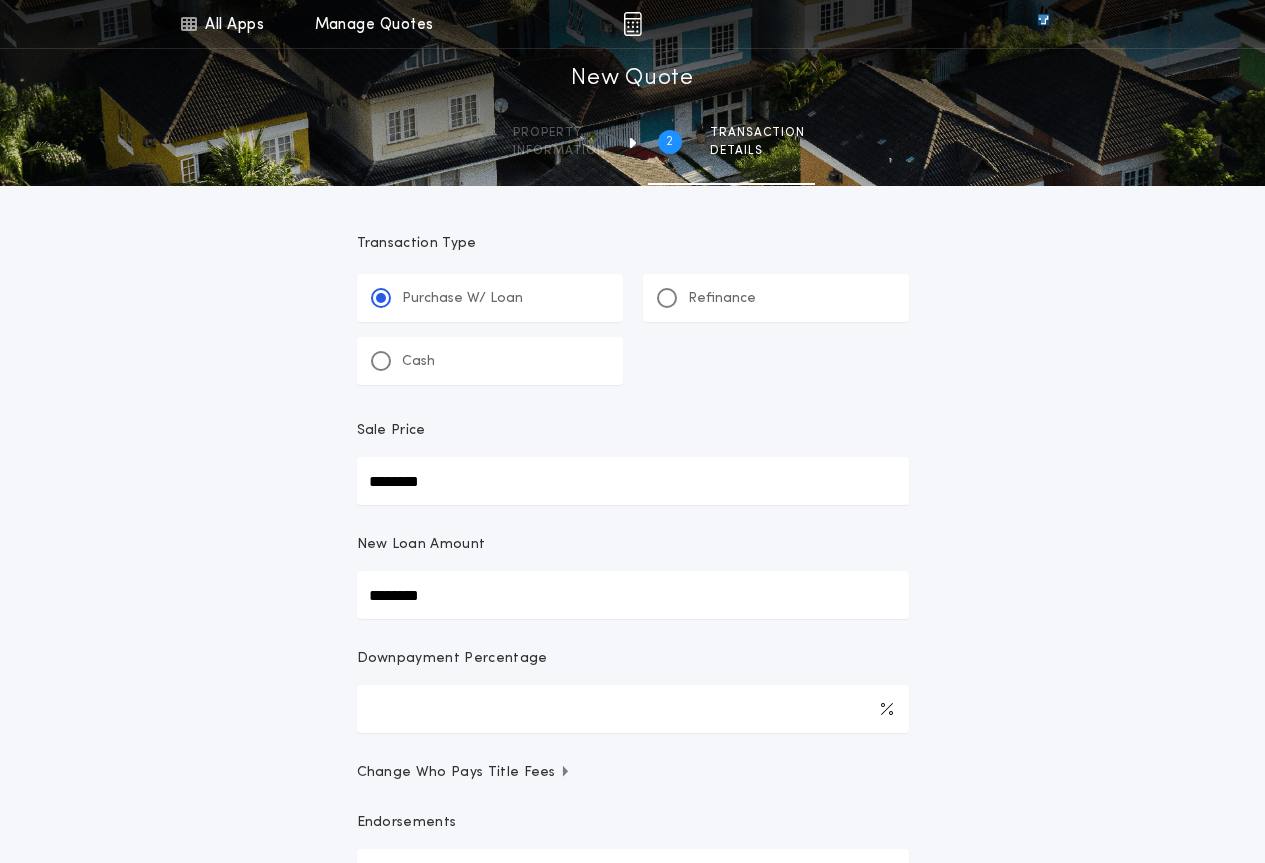 type on "********" 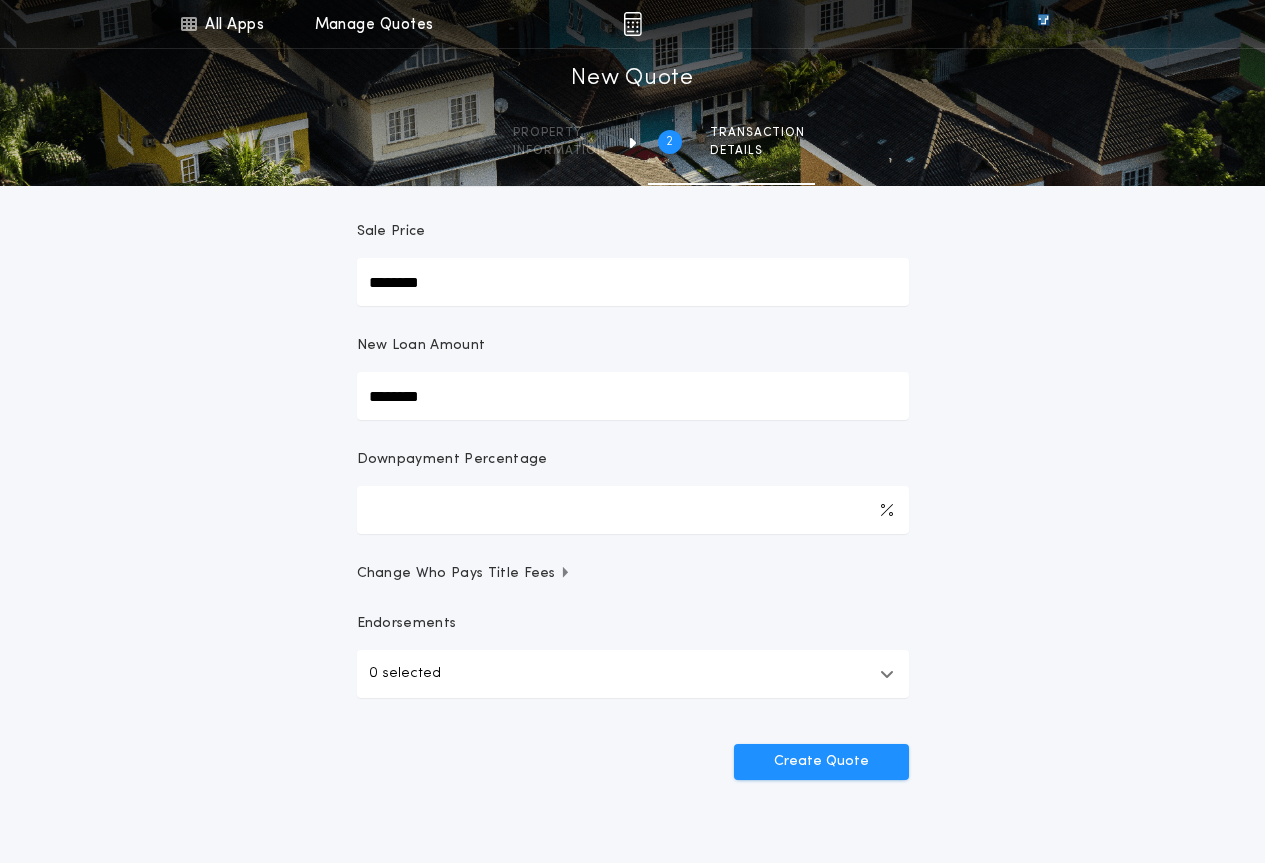 scroll, scrollTop: 200, scrollLeft: 0, axis: vertical 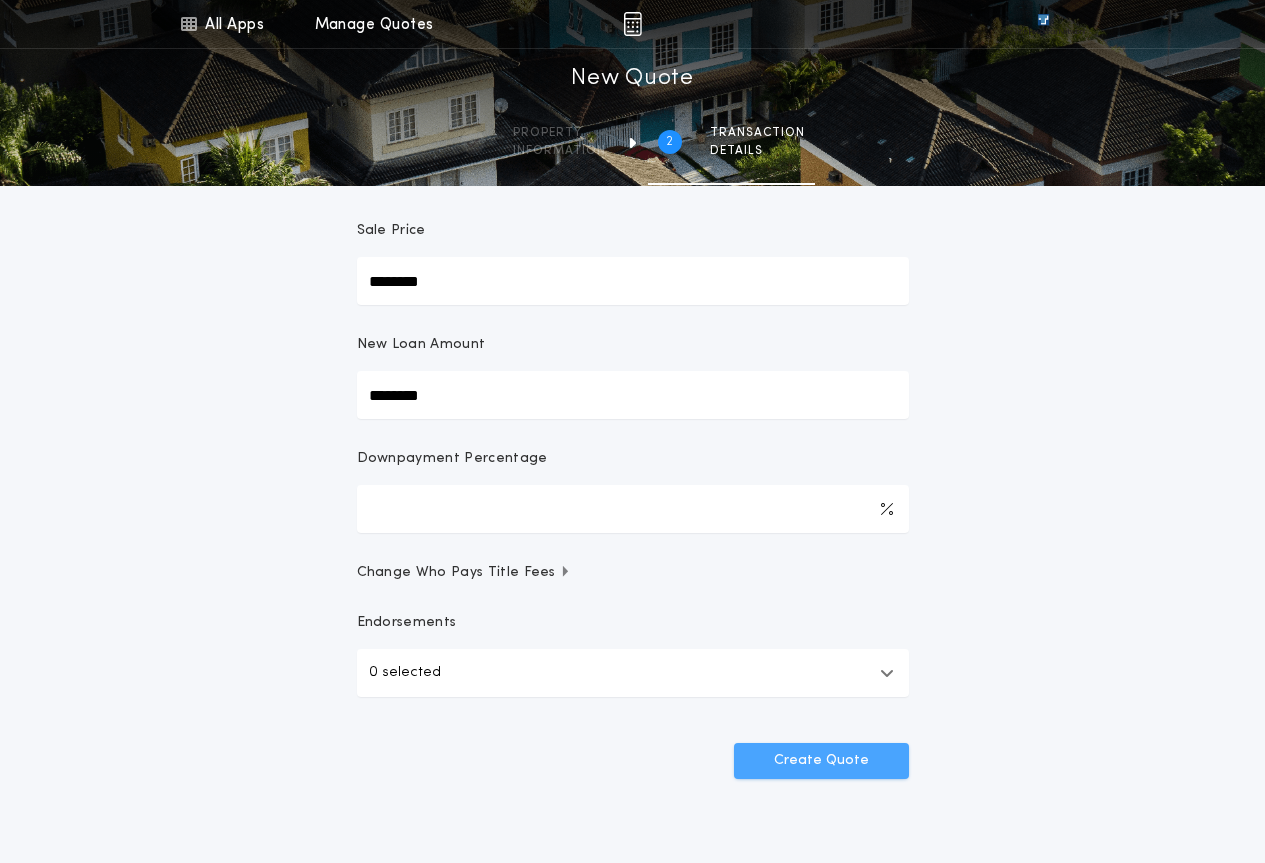 click on "Create Quote" at bounding box center (821, 761) 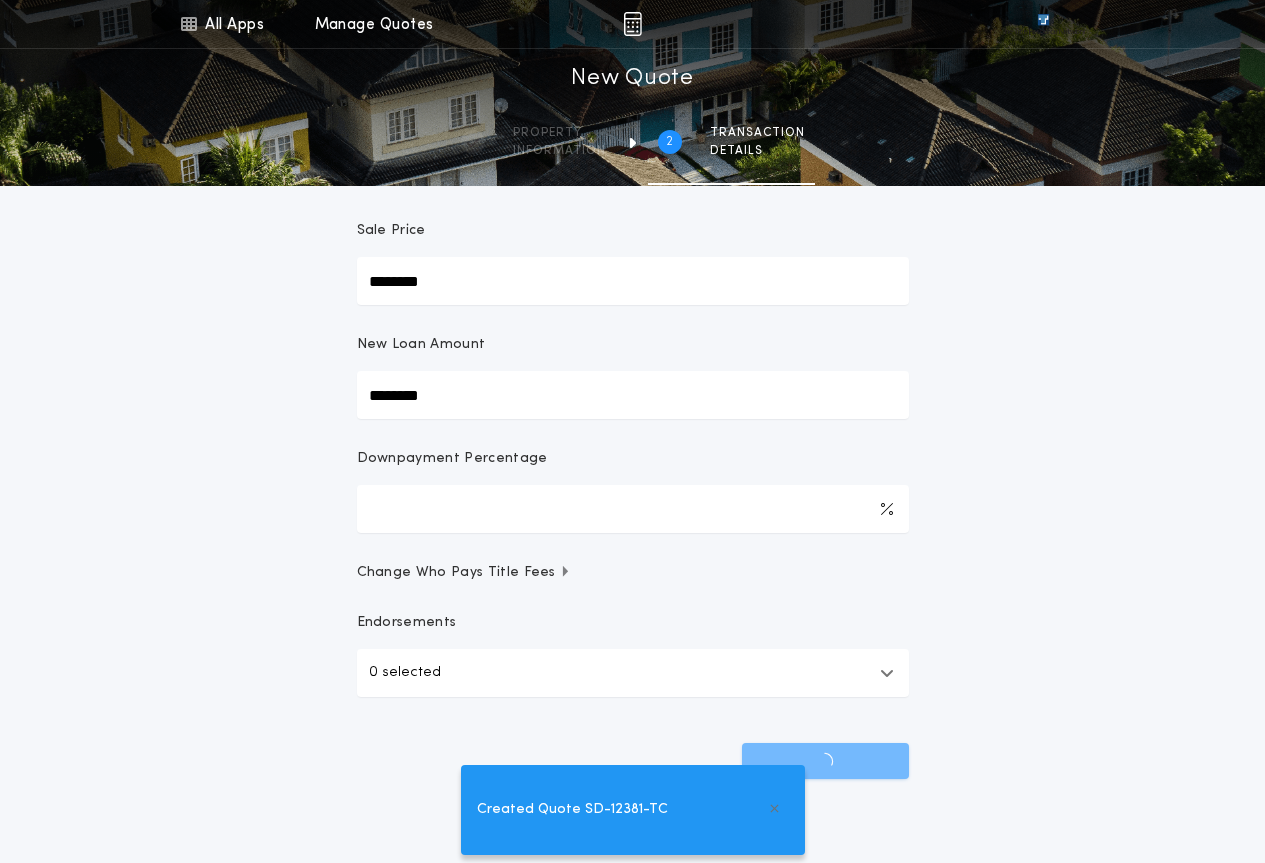scroll, scrollTop: 0, scrollLeft: 0, axis: both 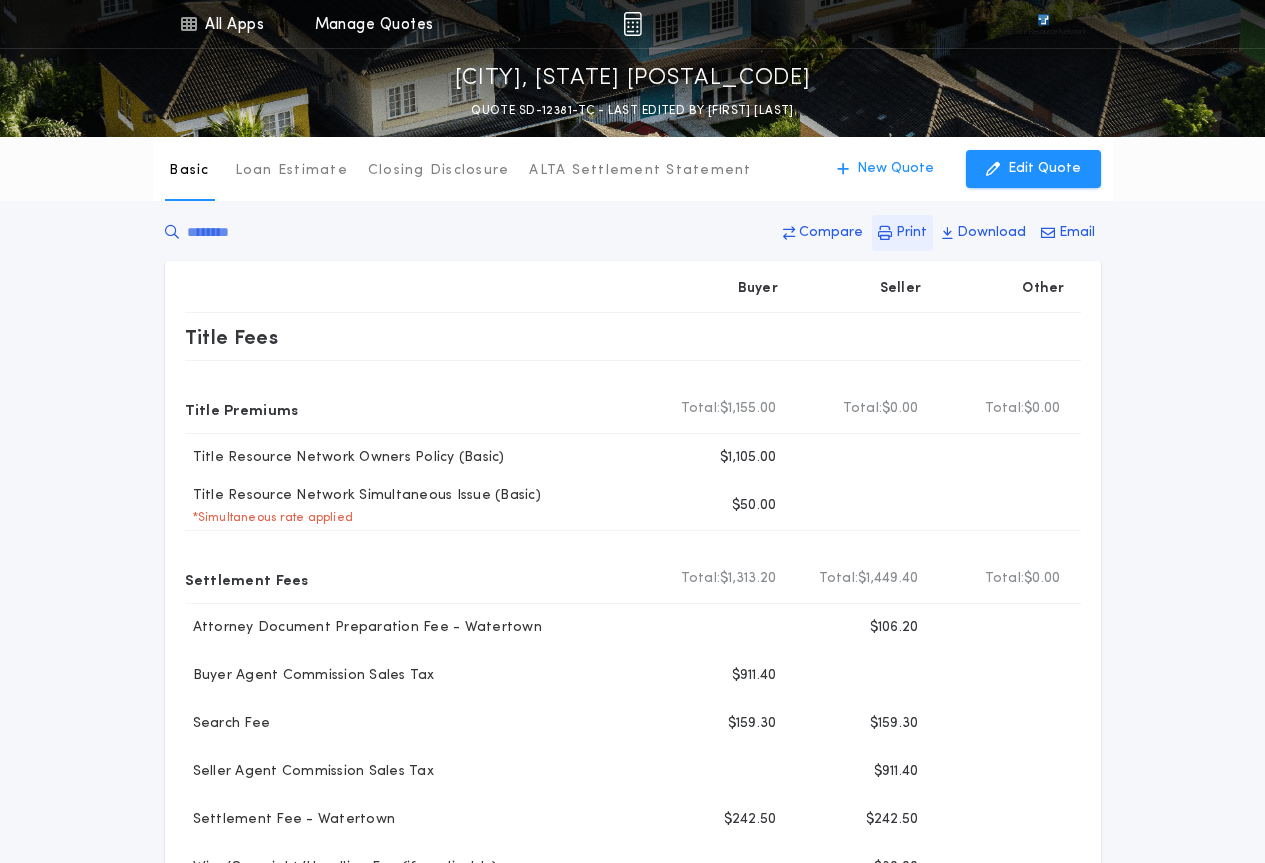 click on "Print" at bounding box center (902, 233) 